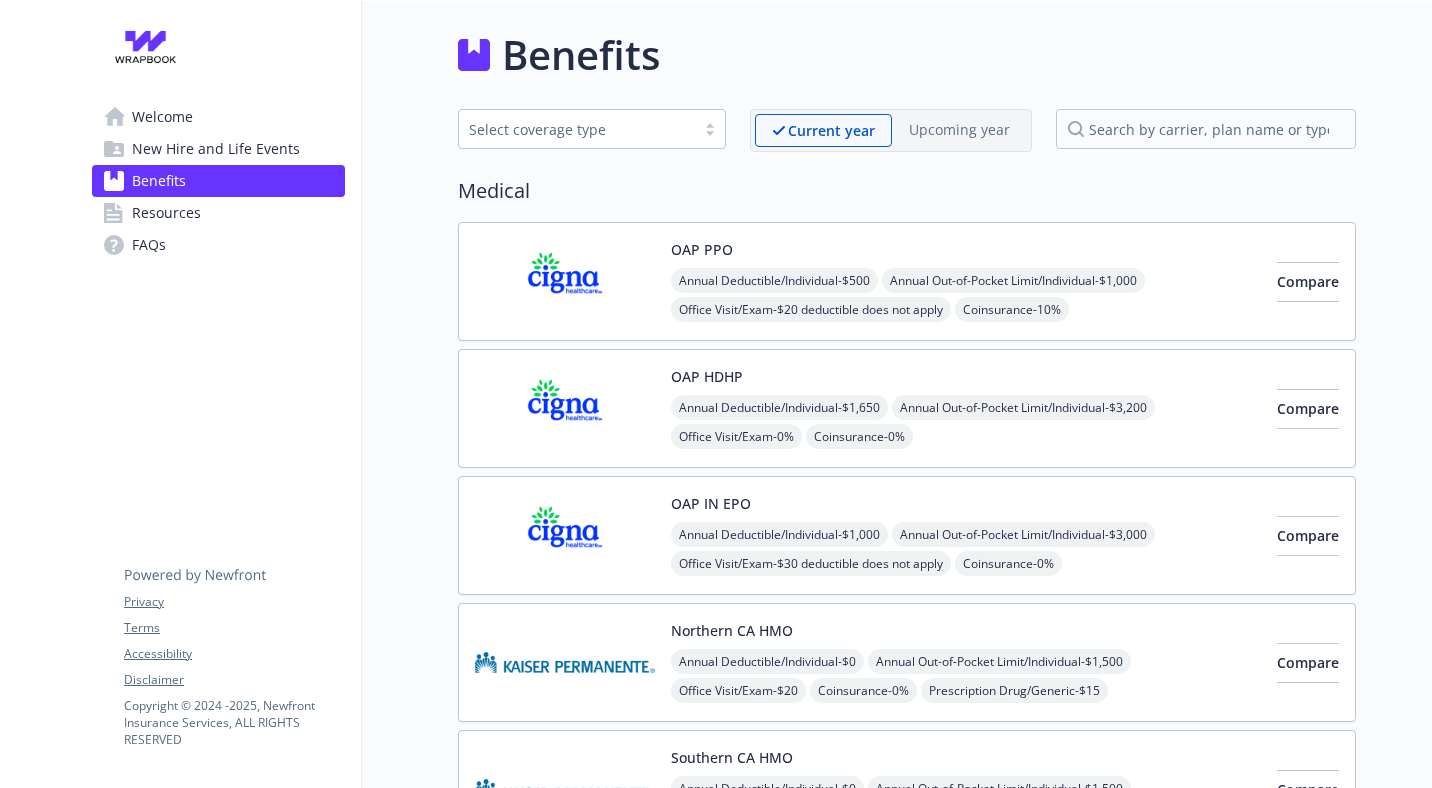 scroll, scrollTop: 0, scrollLeft: 0, axis: both 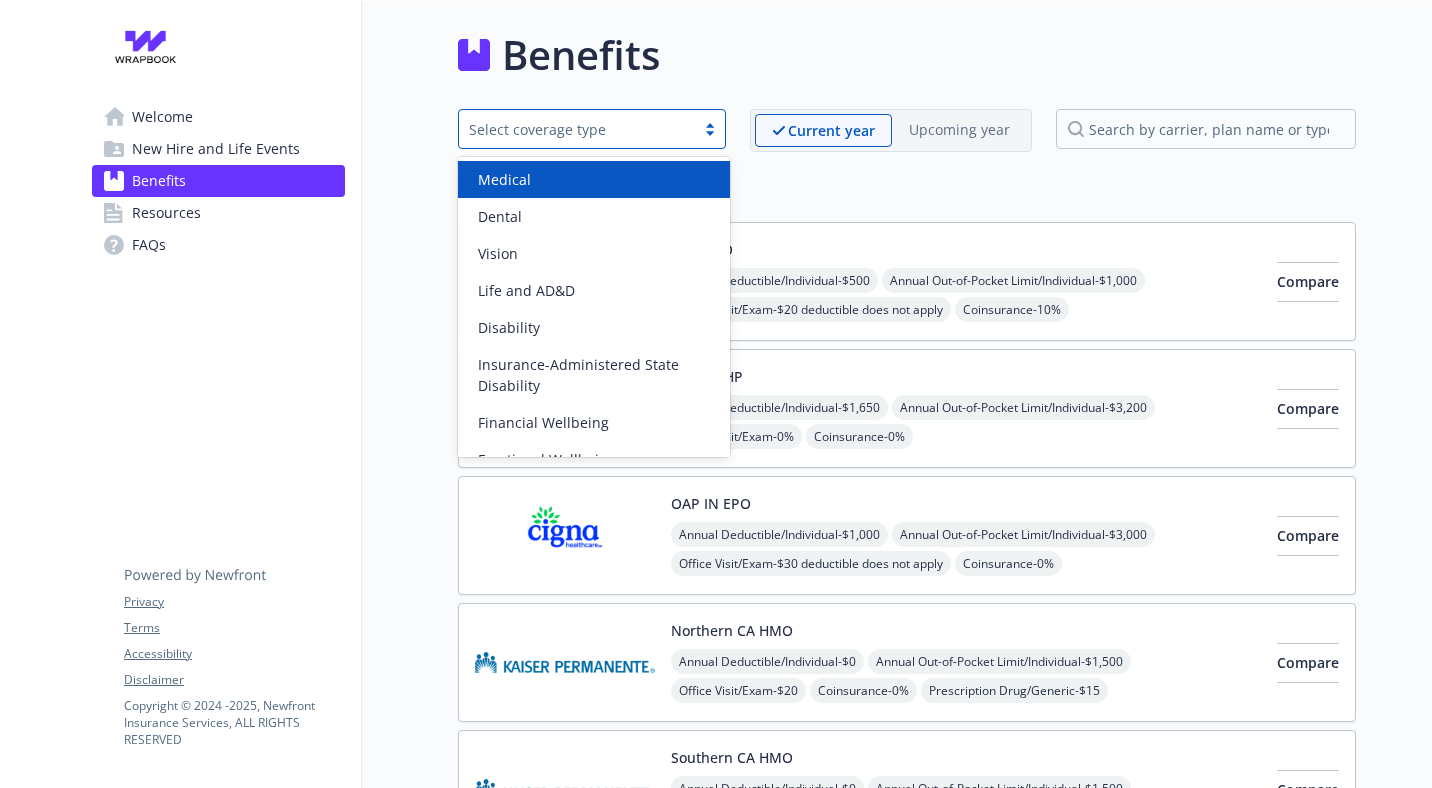 click on "Medical" at bounding box center (594, 179) 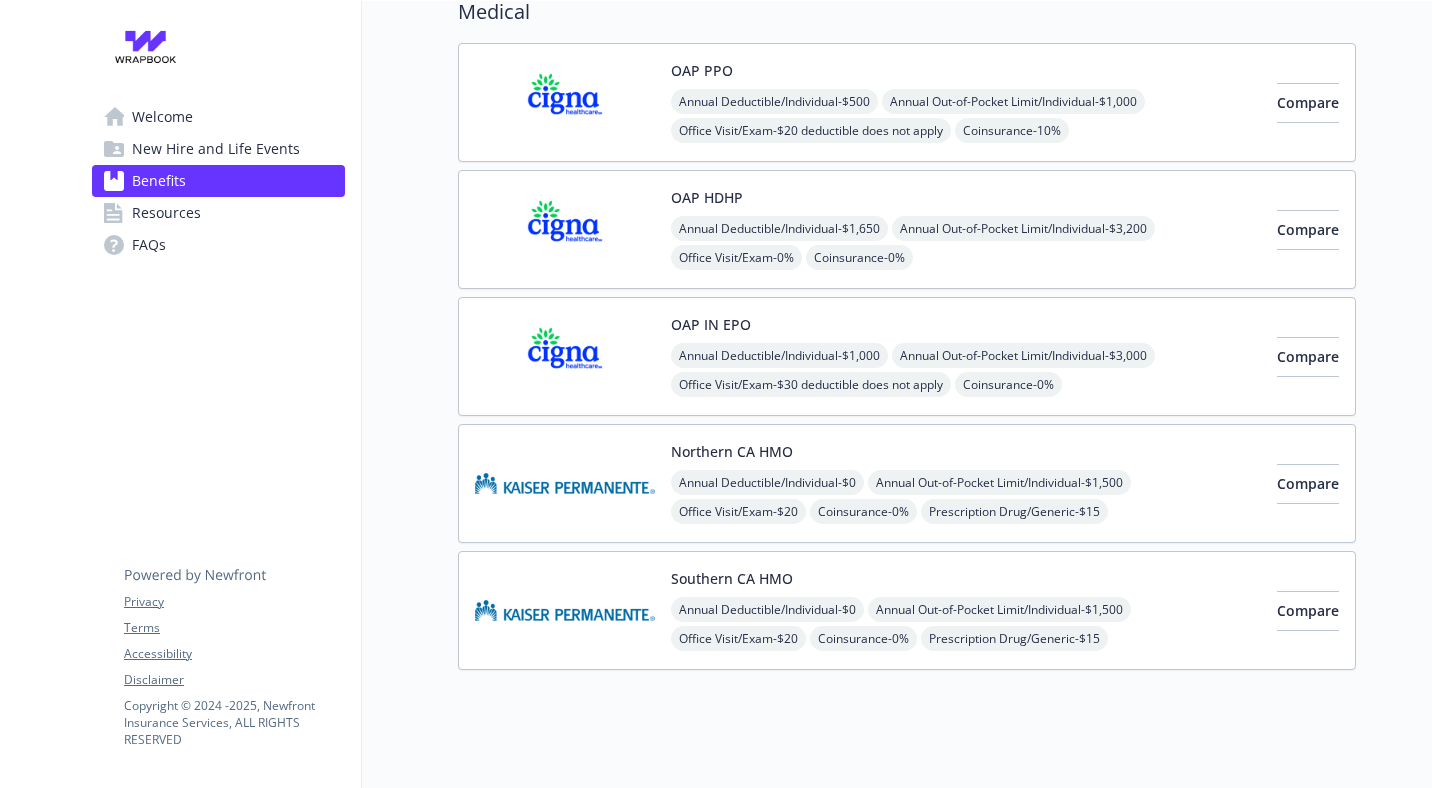 scroll, scrollTop: 200, scrollLeft: 0, axis: vertical 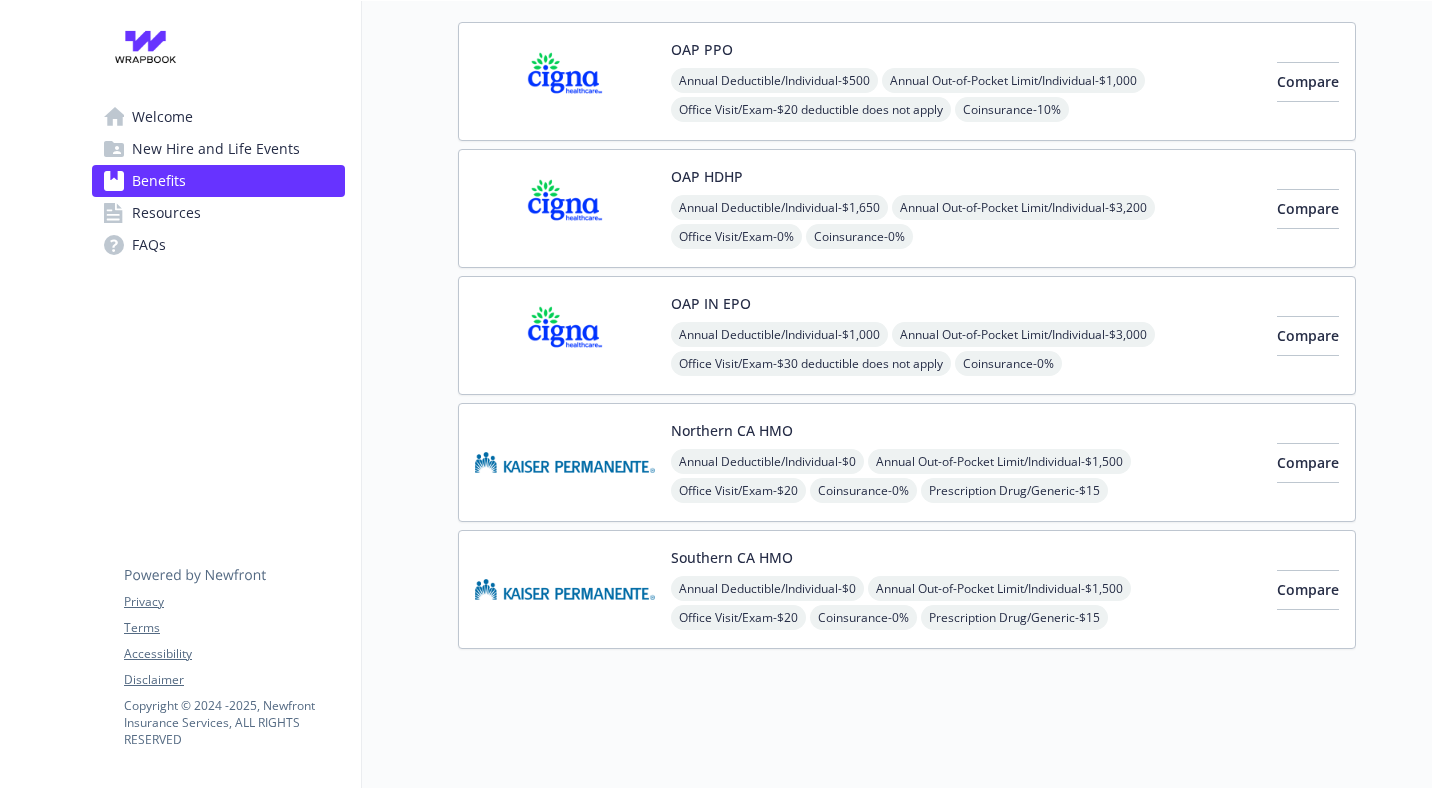click on "Welcome" at bounding box center [162, 117] 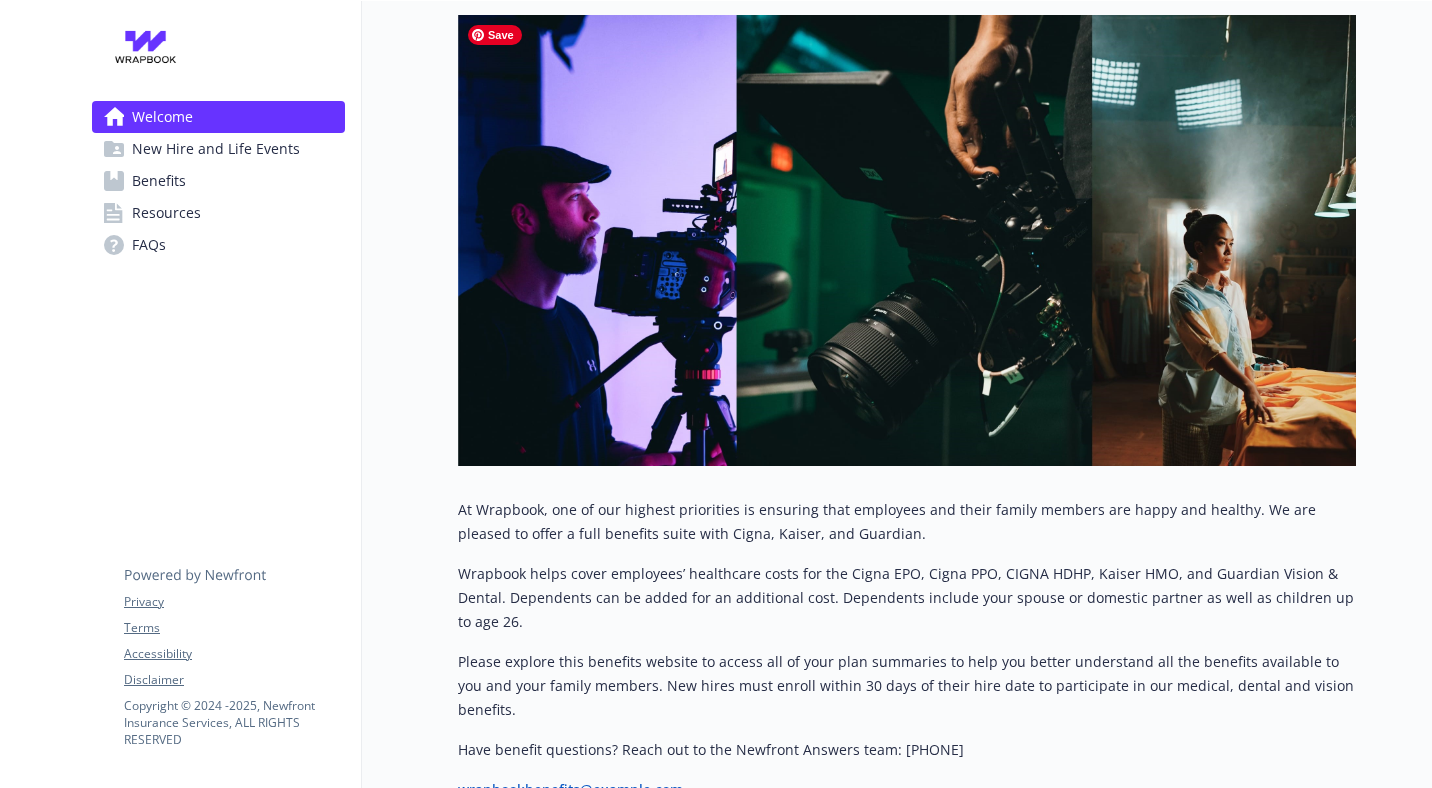 scroll, scrollTop: 417, scrollLeft: 0, axis: vertical 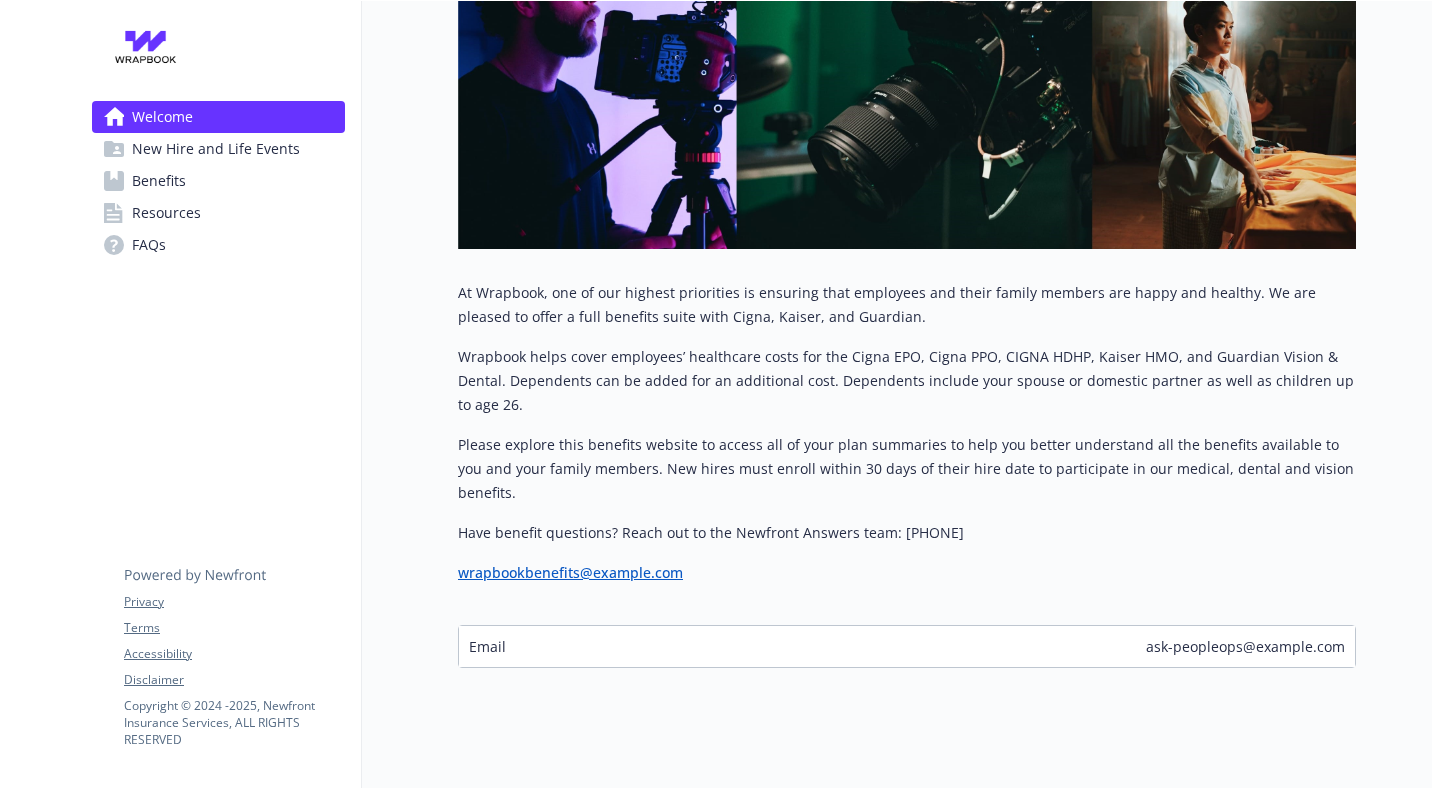 click on "Resources" at bounding box center (166, 213) 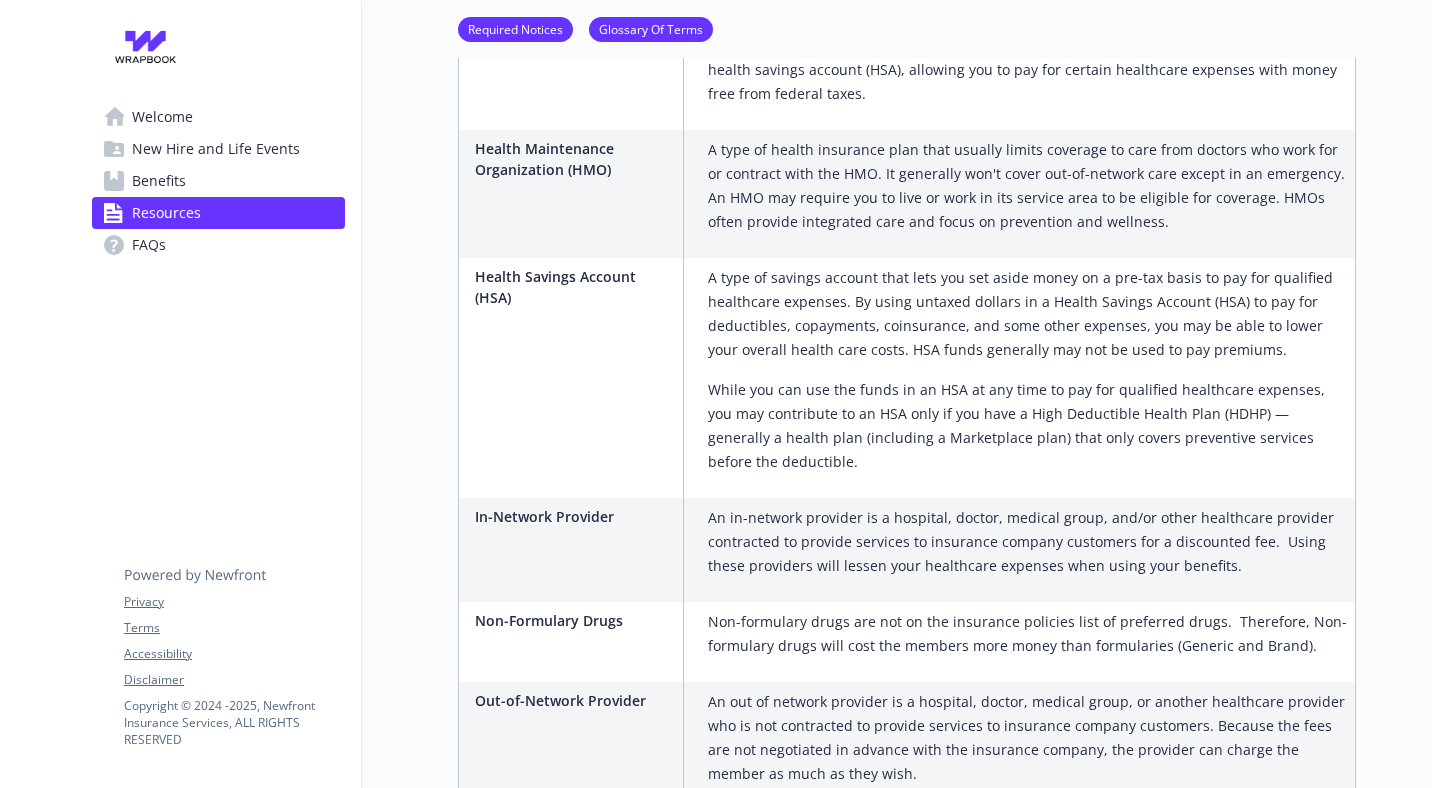 scroll, scrollTop: 2132, scrollLeft: 0, axis: vertical 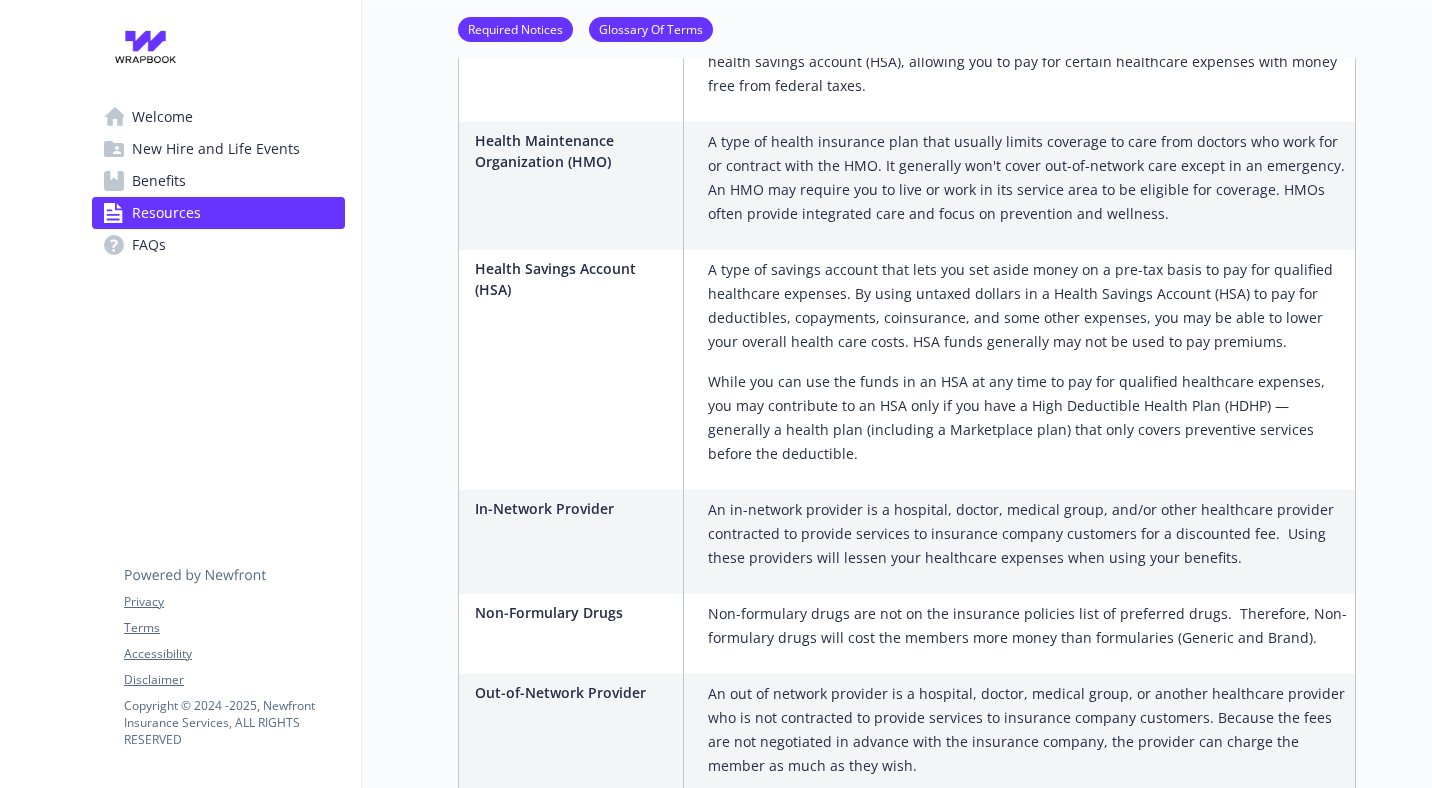 click on "Benefits" at bounding box center (159, 181) 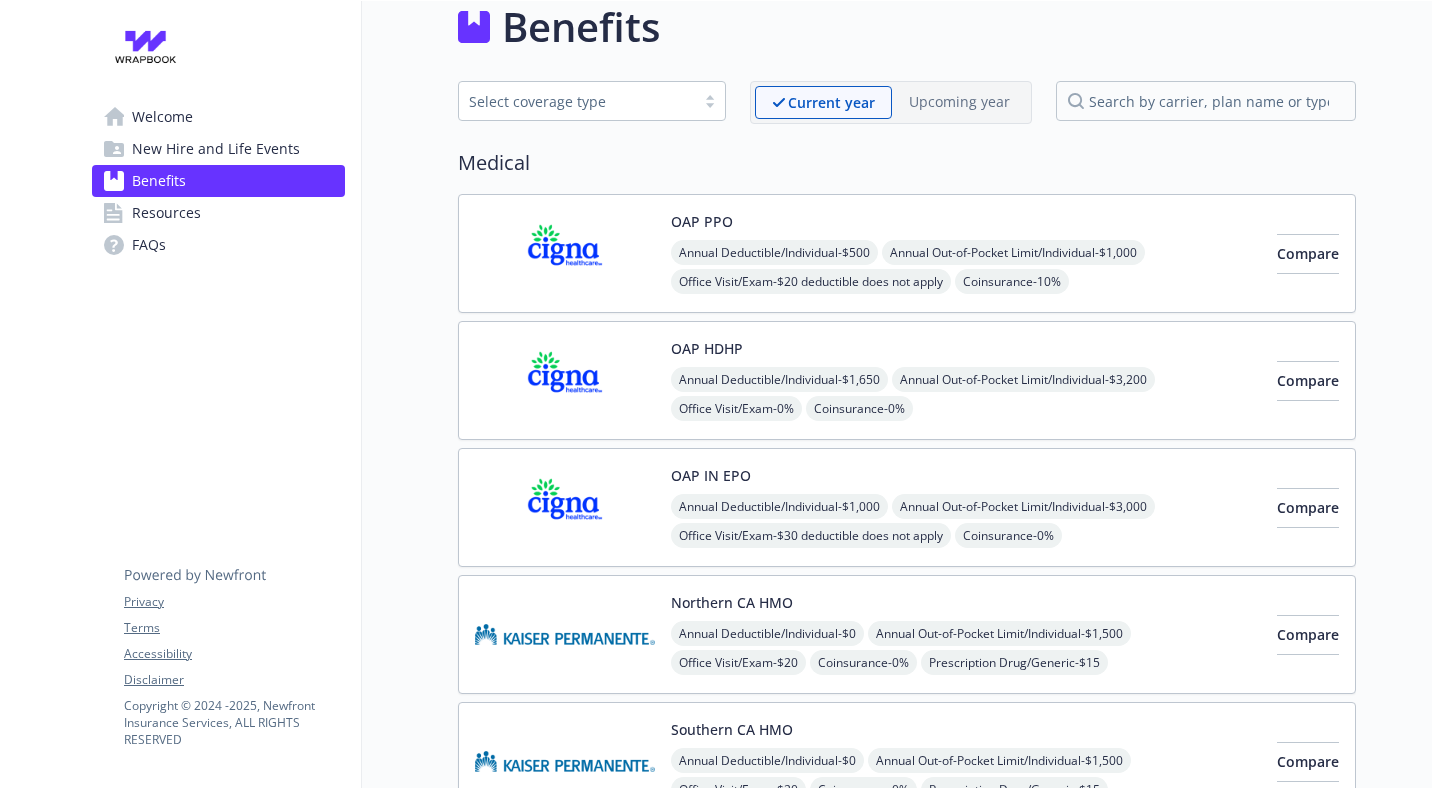 scroll, scrollTop: 0, scrollLeft: 0, axis: both 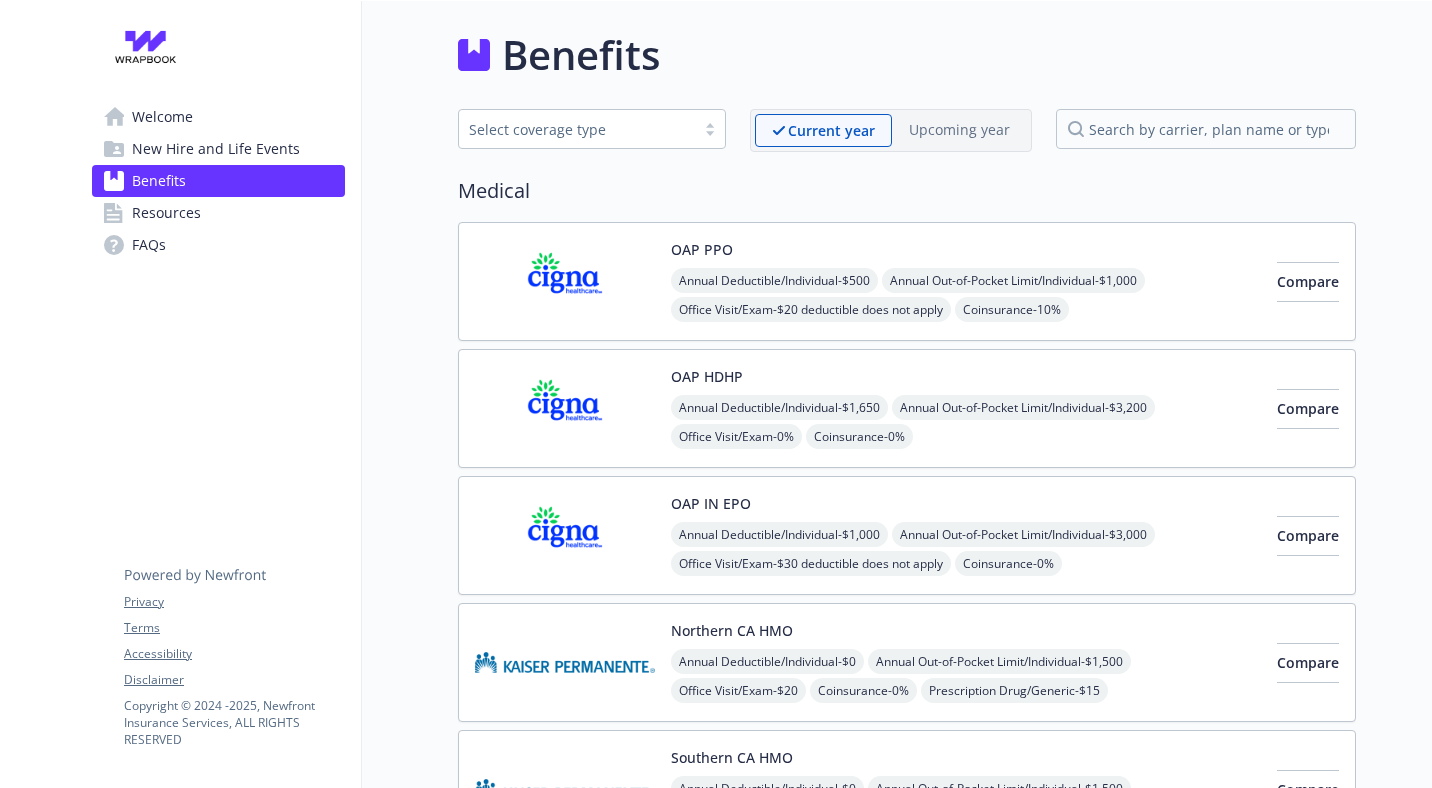 click at bounding box center (145, 47) 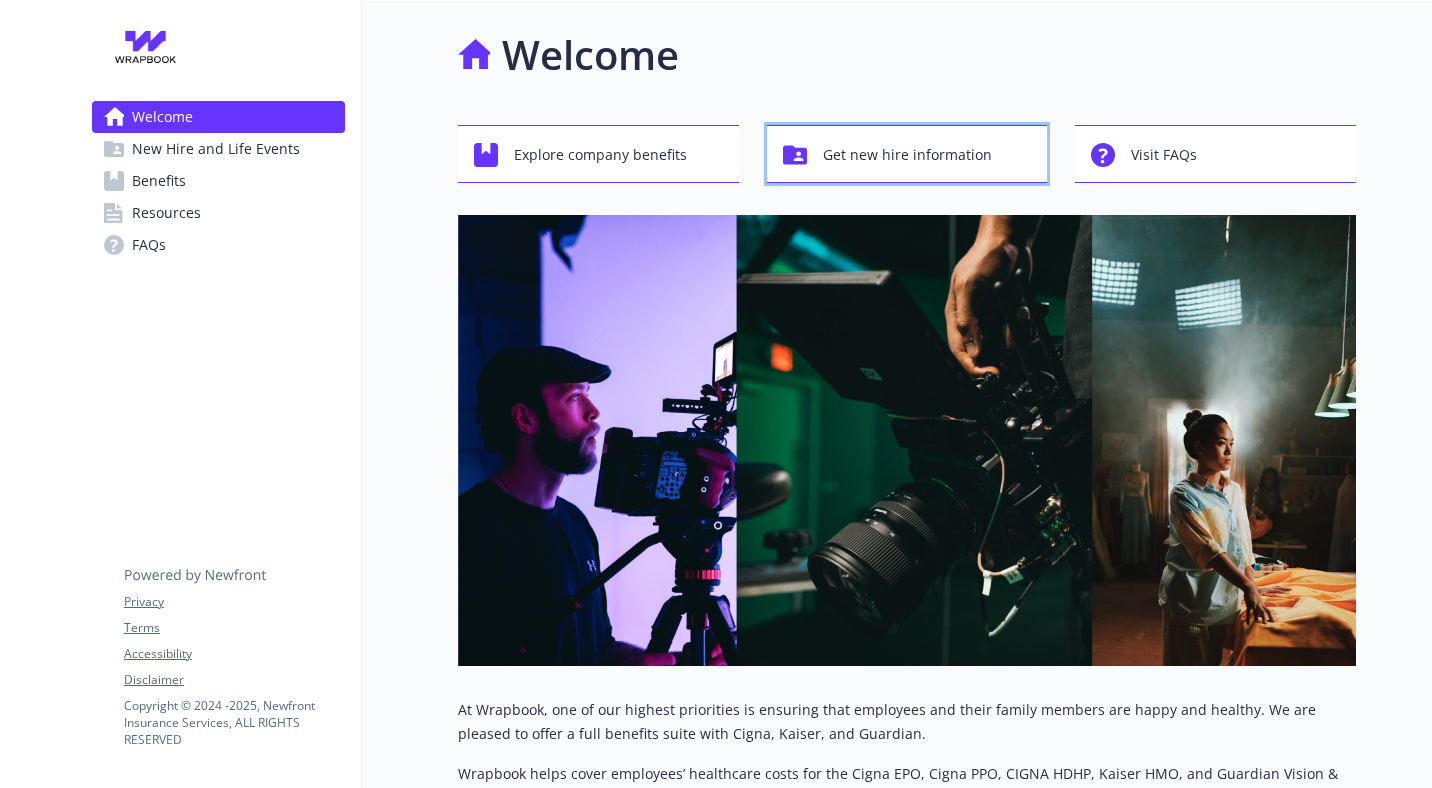click on "Get new hire information" at bounding box center [907, 155] 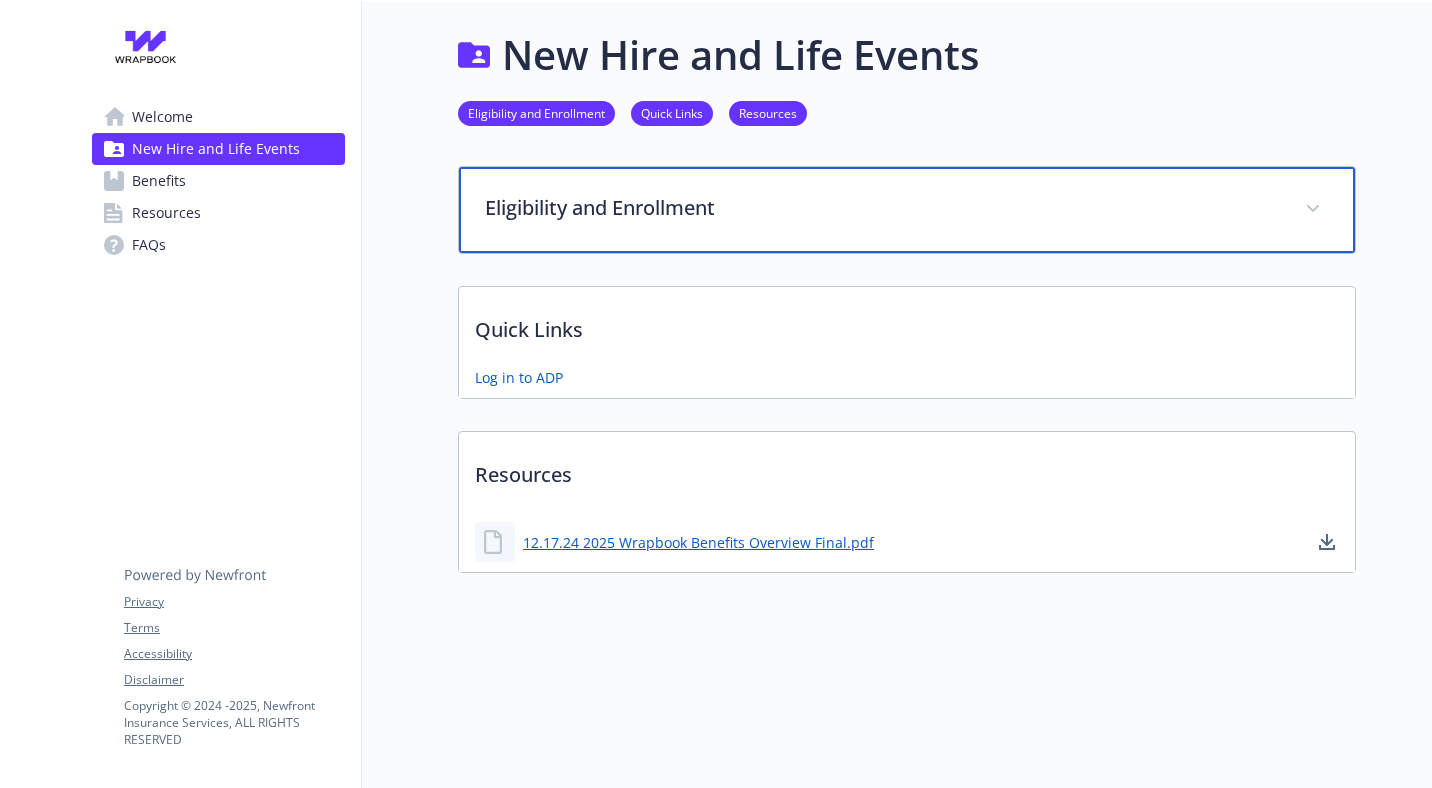 click on "Eligibility and Enrollment" at bounding box center (883, 208) 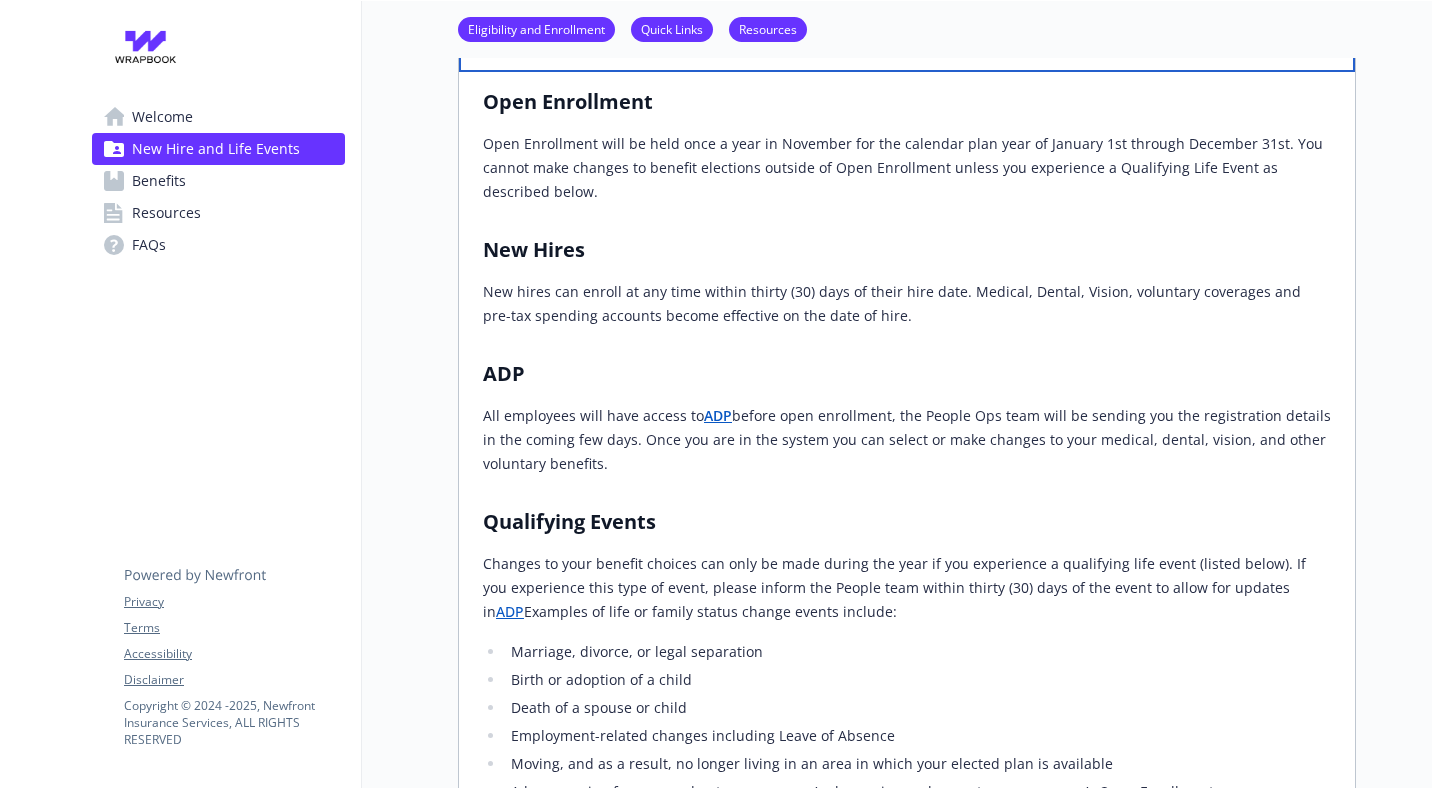 scroll, scrollTop: 0, scrollLeft: 0, axis: both 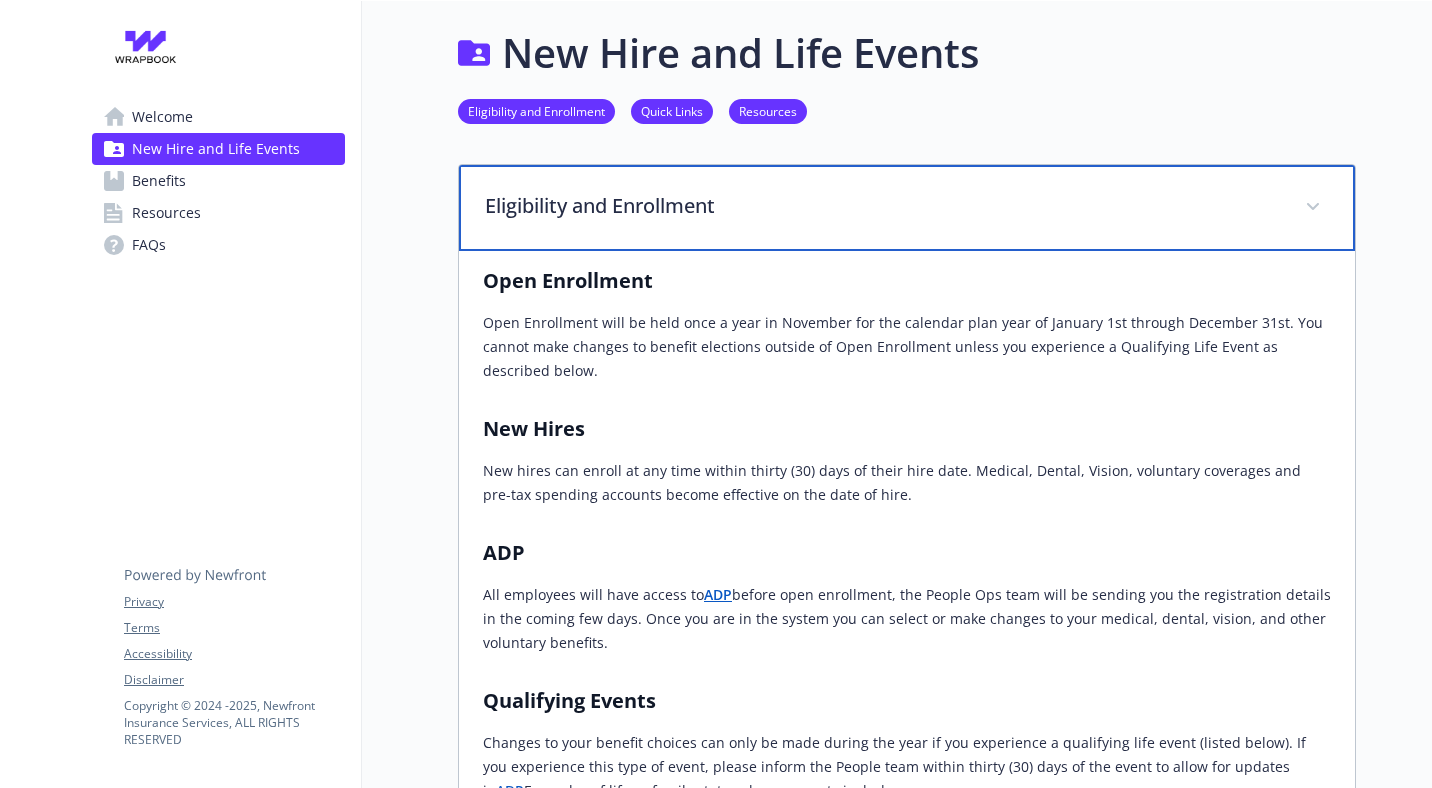 click on "Eligibility and Enrollment" at bounding box center [883, 206] 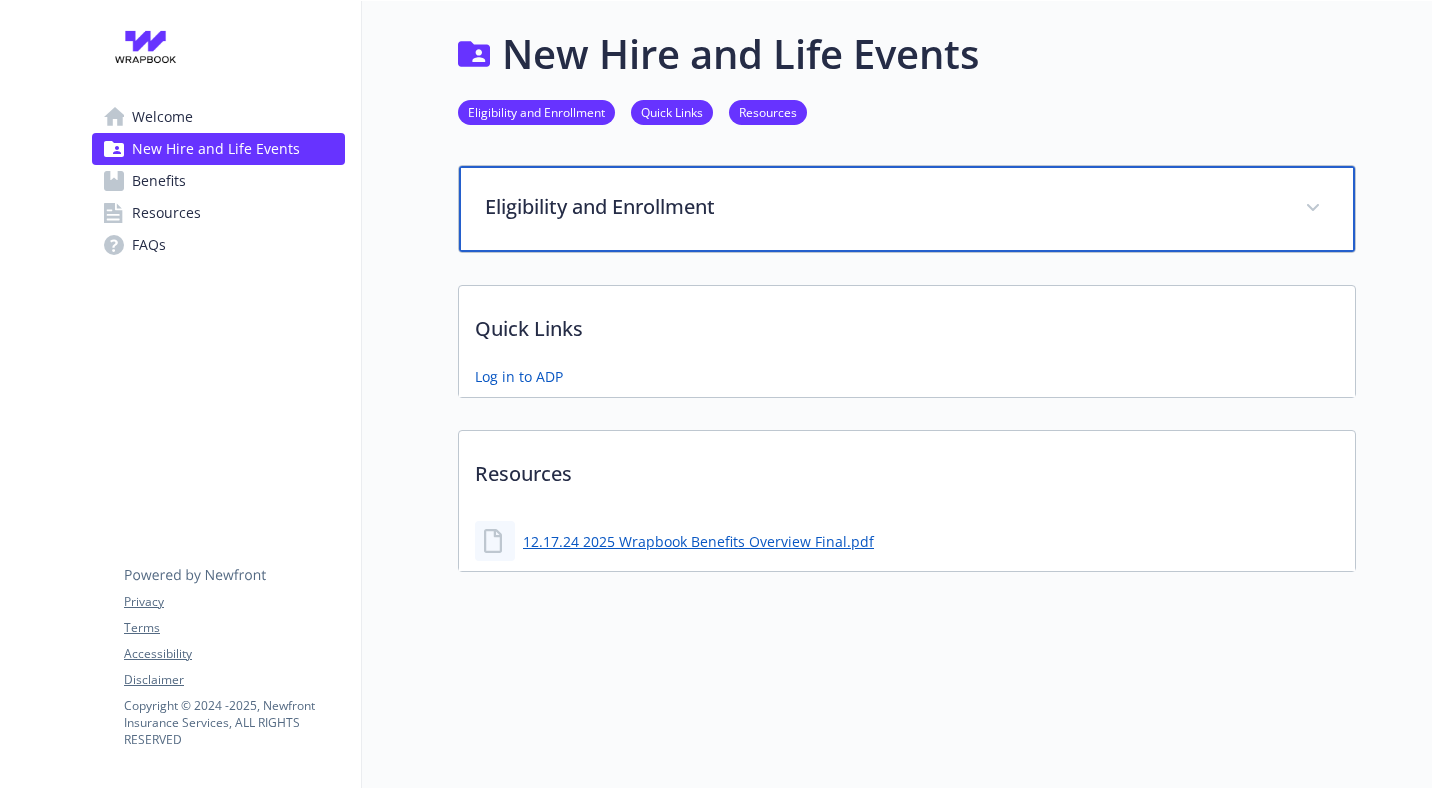 scroll, scrollTop: 1, scrollLeft: 0, axis: vertical 